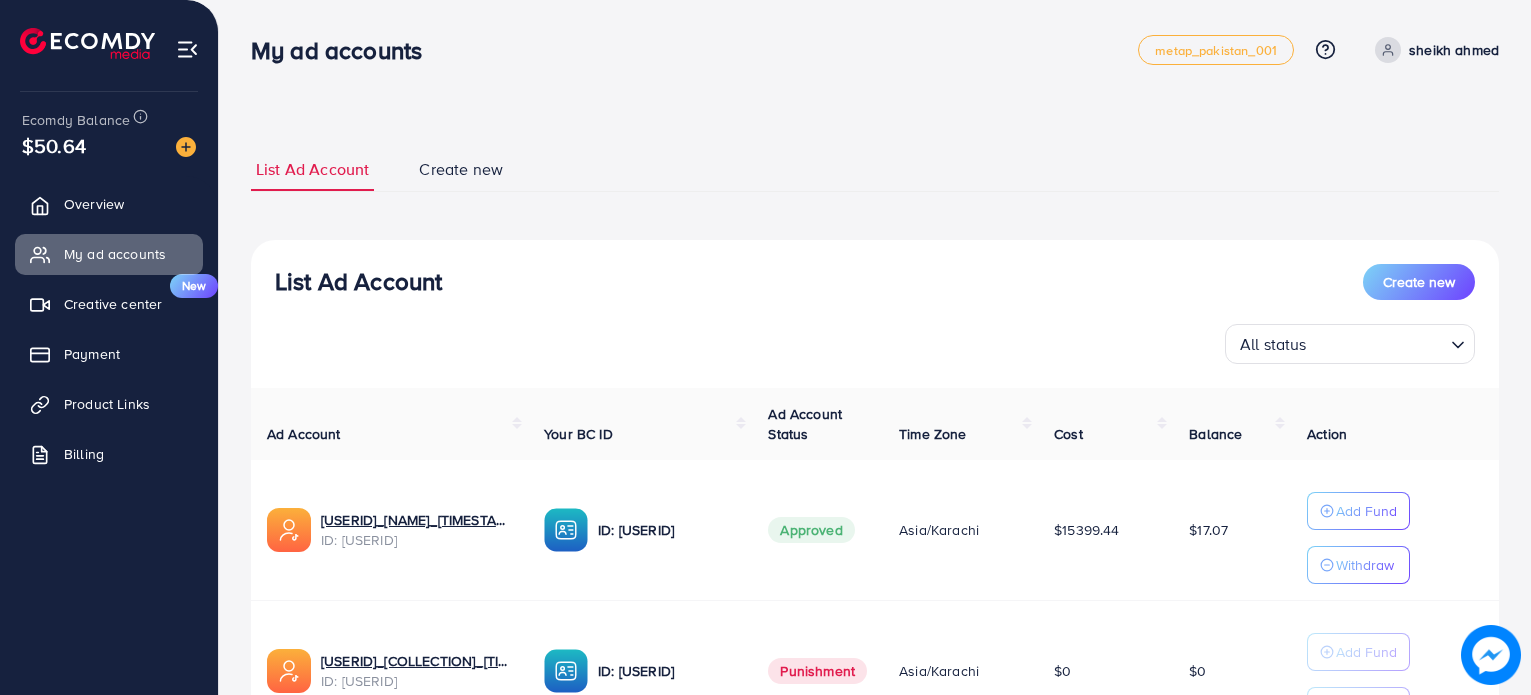 scroll, scrollTop: 0, scrollLeft: 0, axis: both 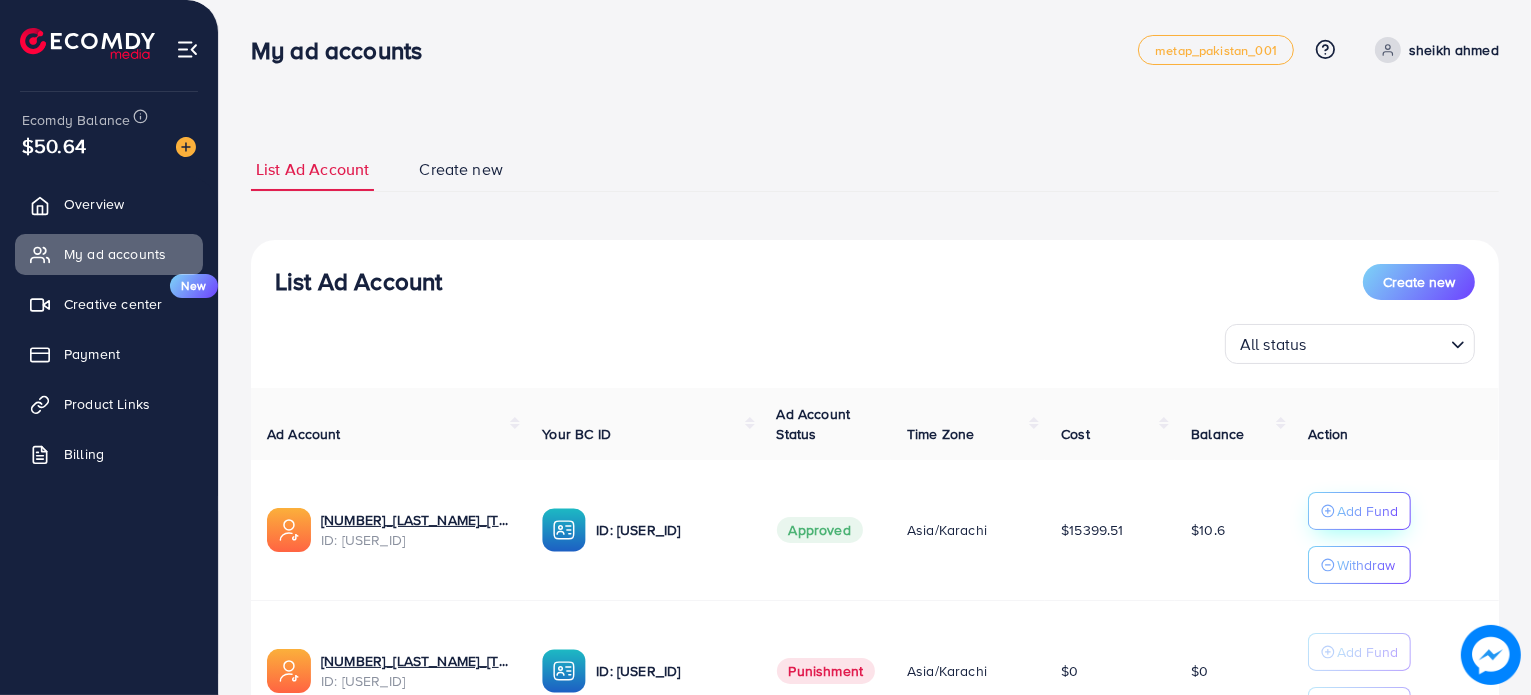 click on "Add Fund" at bounding box center [1367, 511] 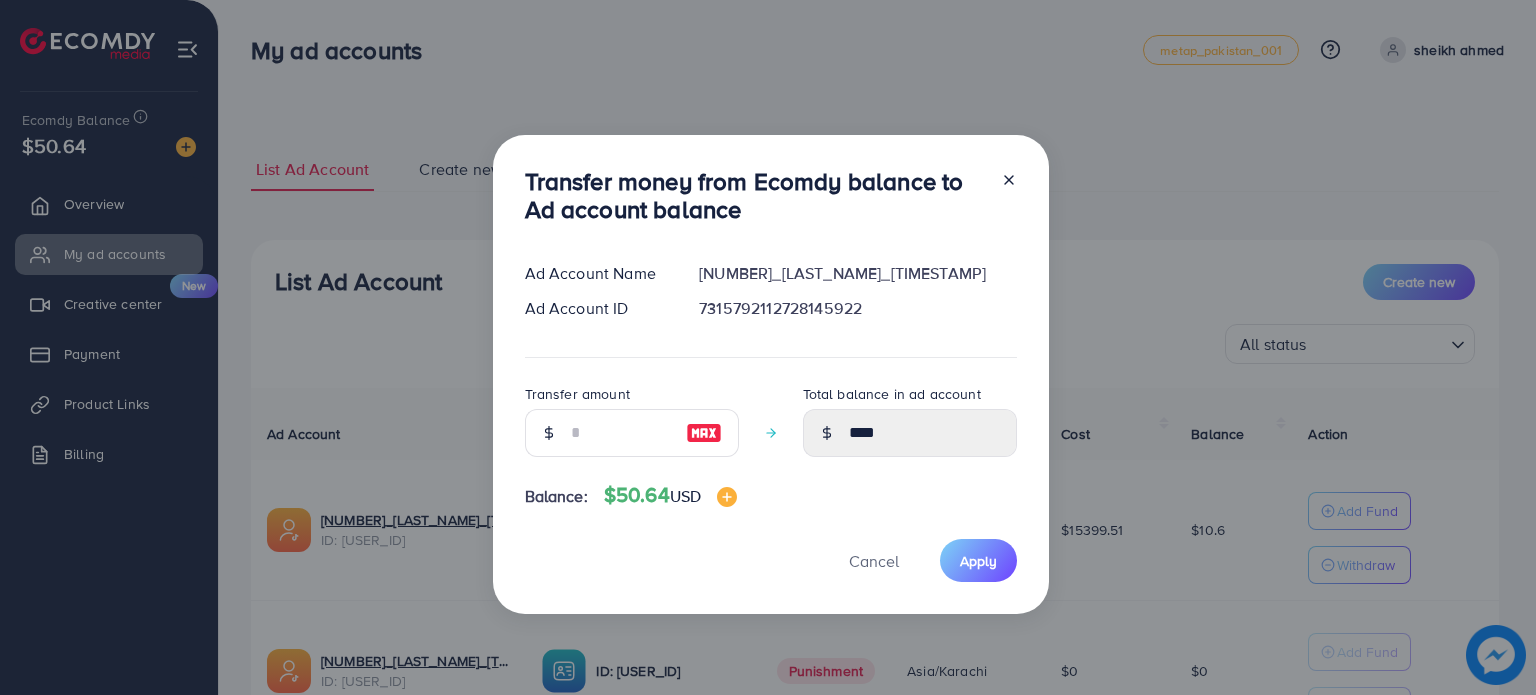 click at bounding box center (704, 433) 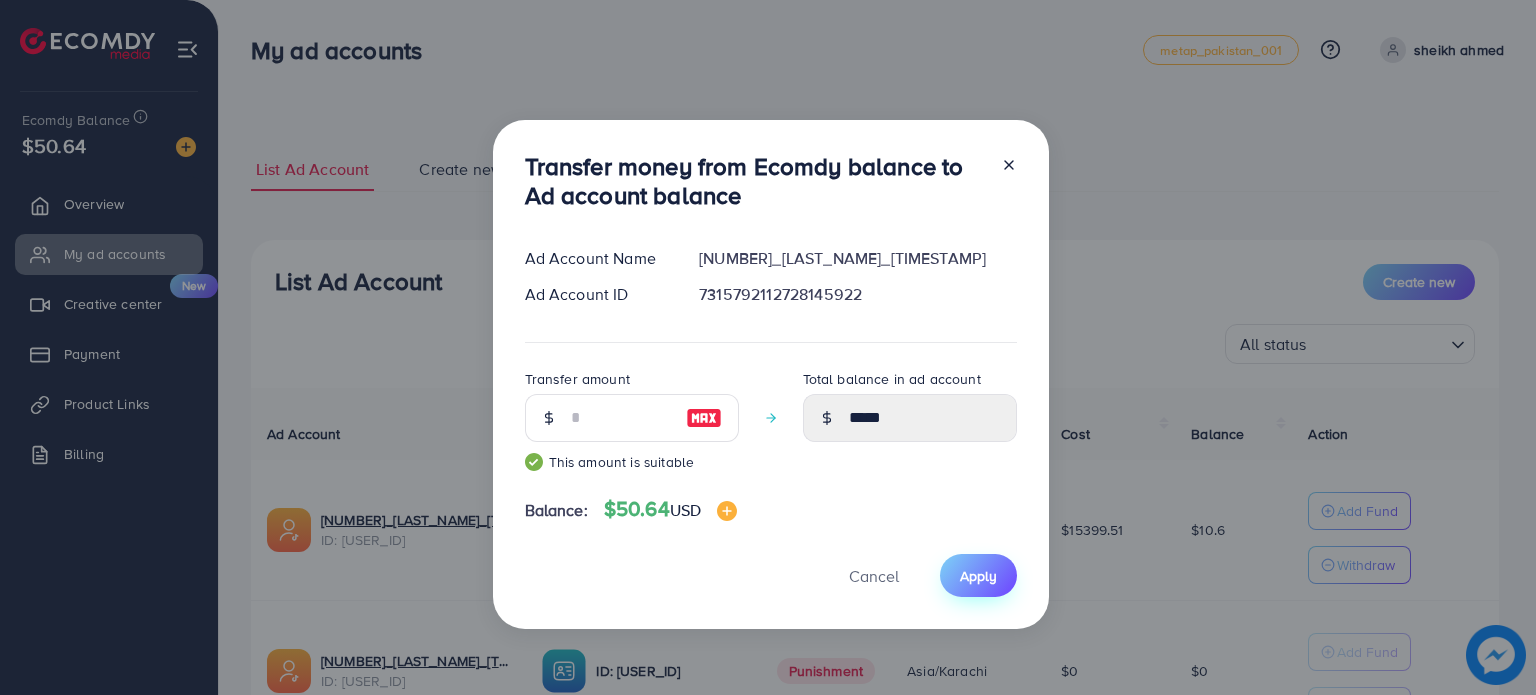 click on "Apply" at bounding box center (978, 576) 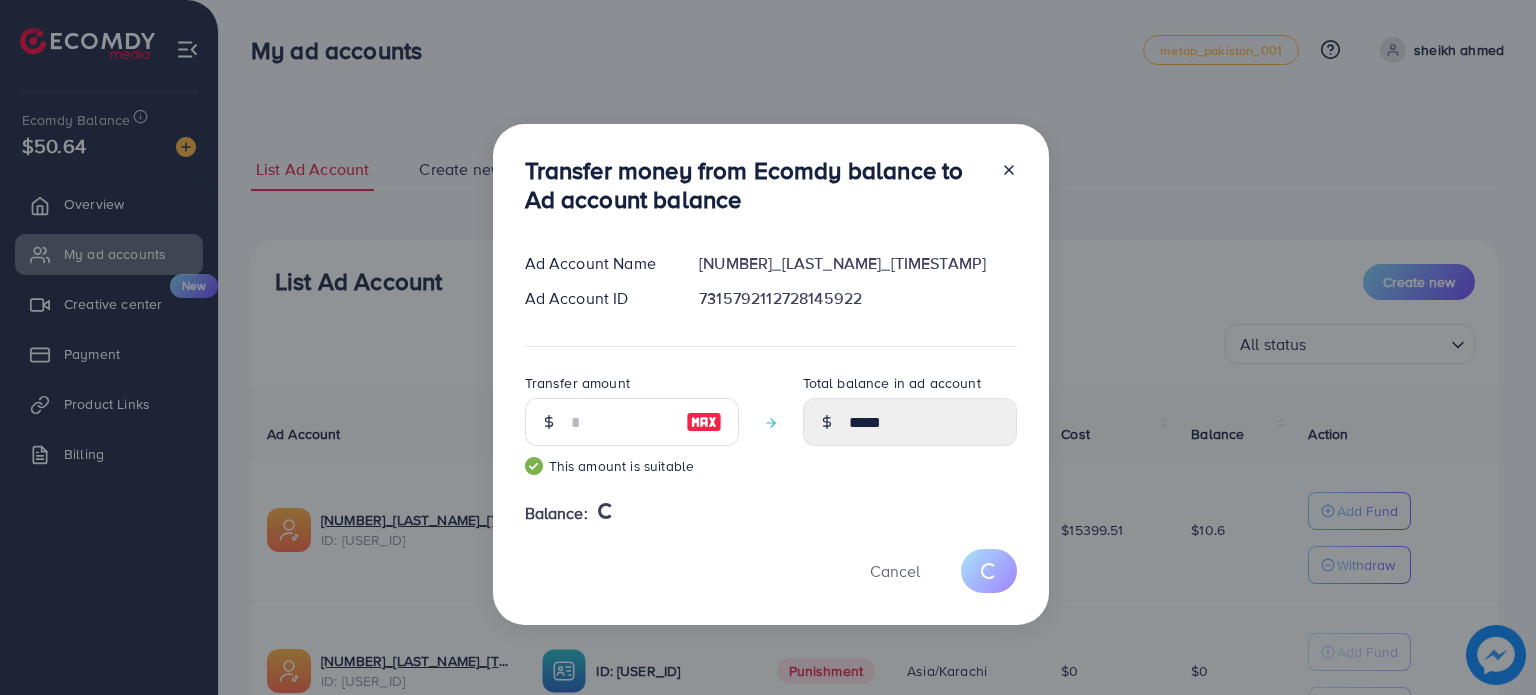 type 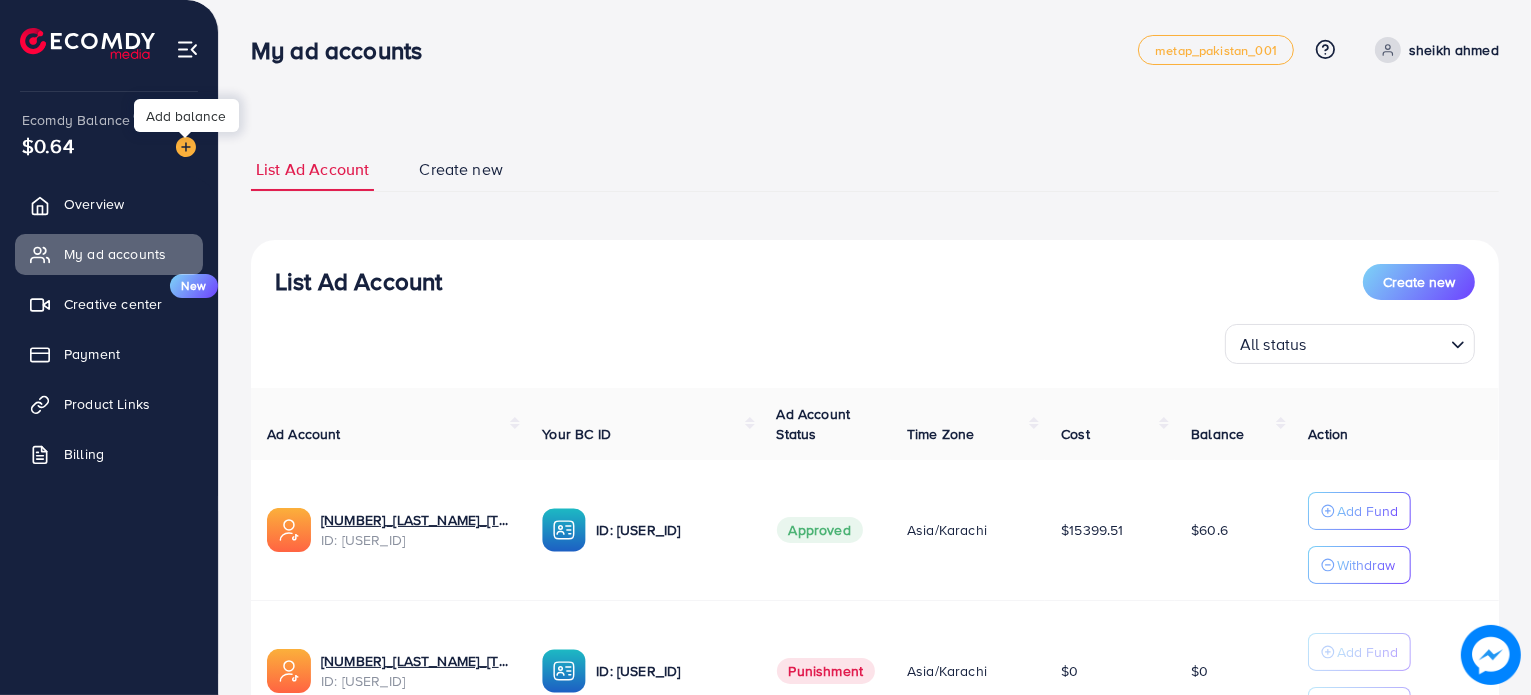 click at bounding box center [186, 147] 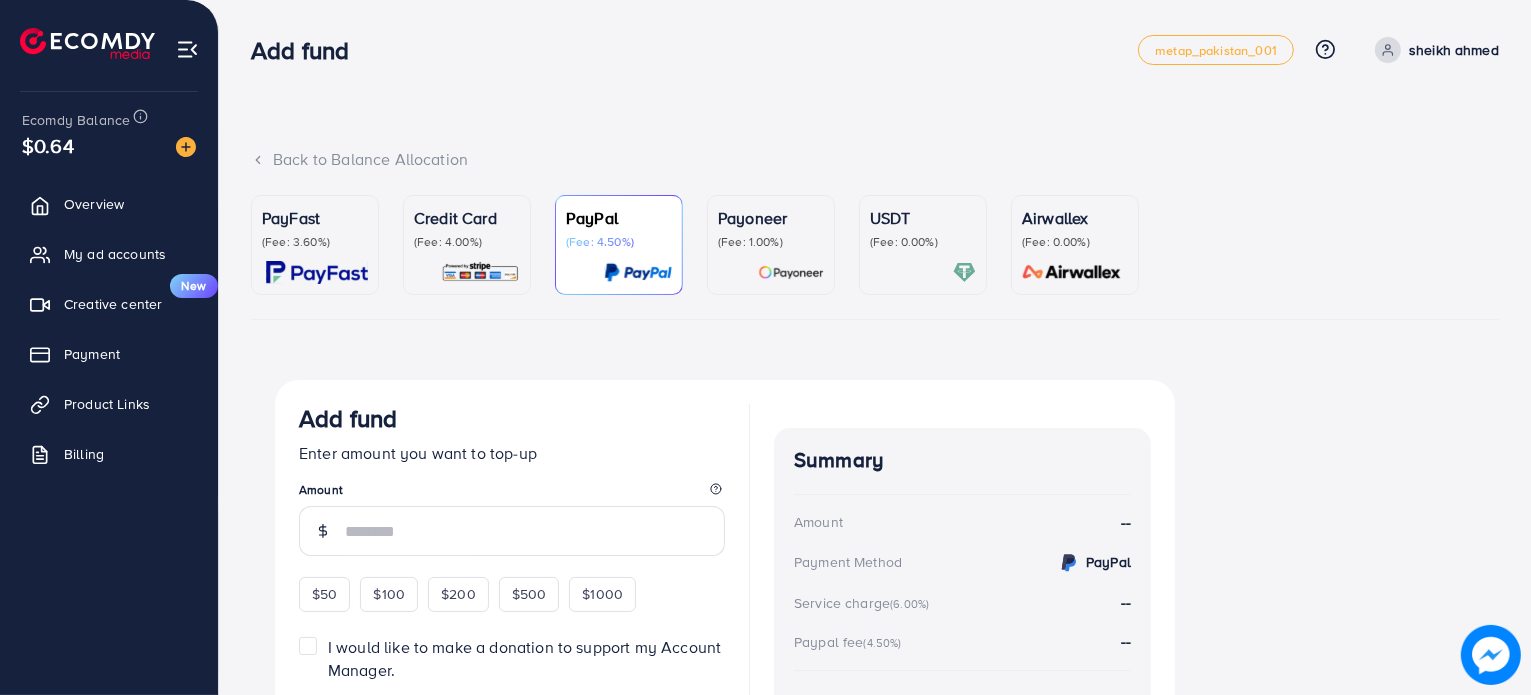 click on "(Fee: 0.00%)" at bounding box center (923, 242) 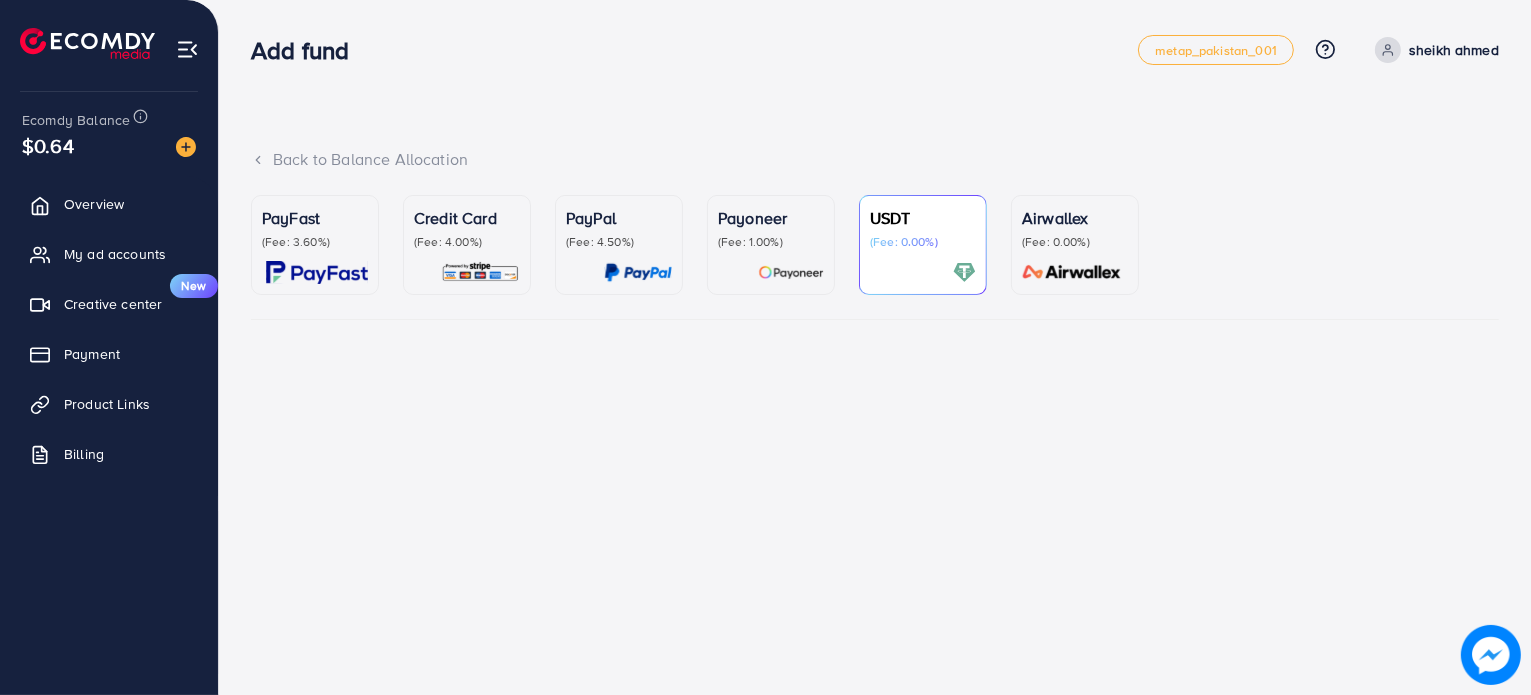 scroll, scrollTop: 212, scrollLeft: 0, axis: vertical 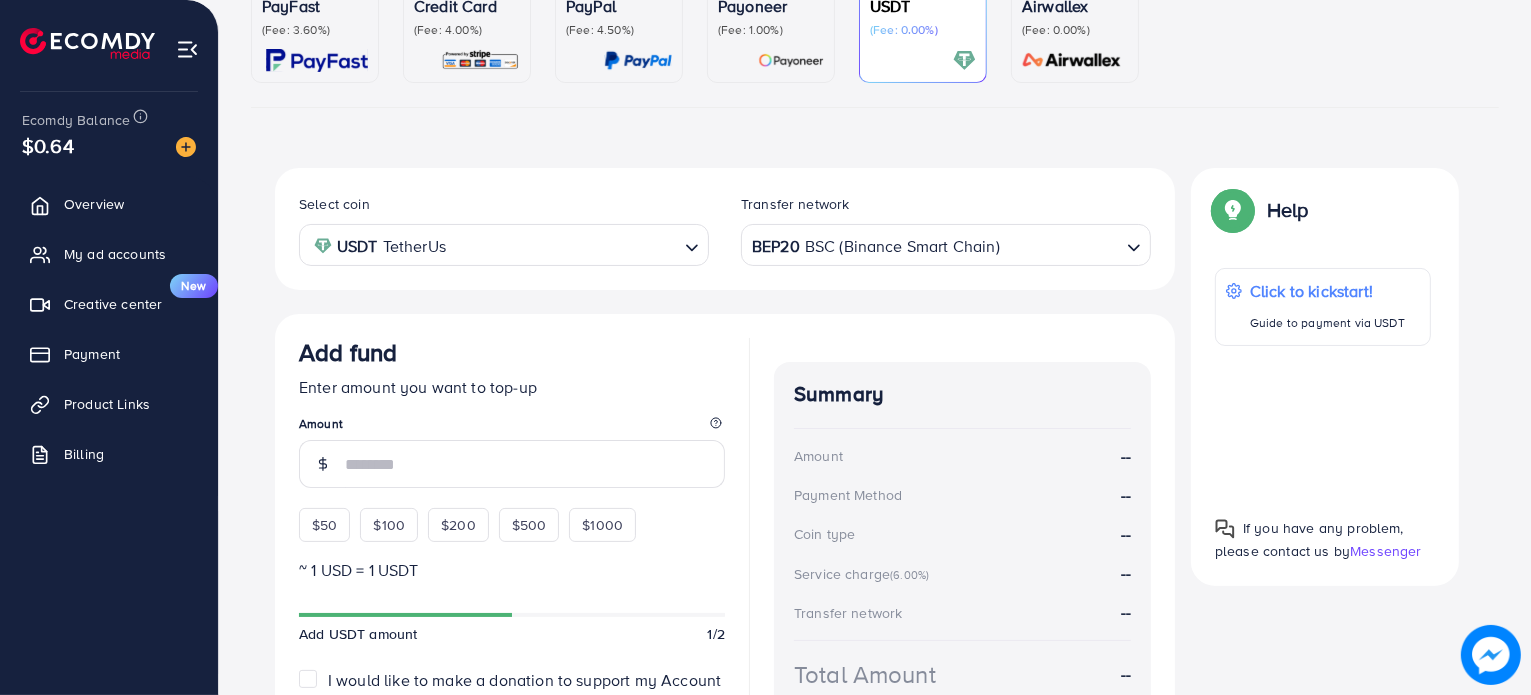 click on "BEP20 BSC (Binance Smart Chain)" at bounding box center (934, 243) 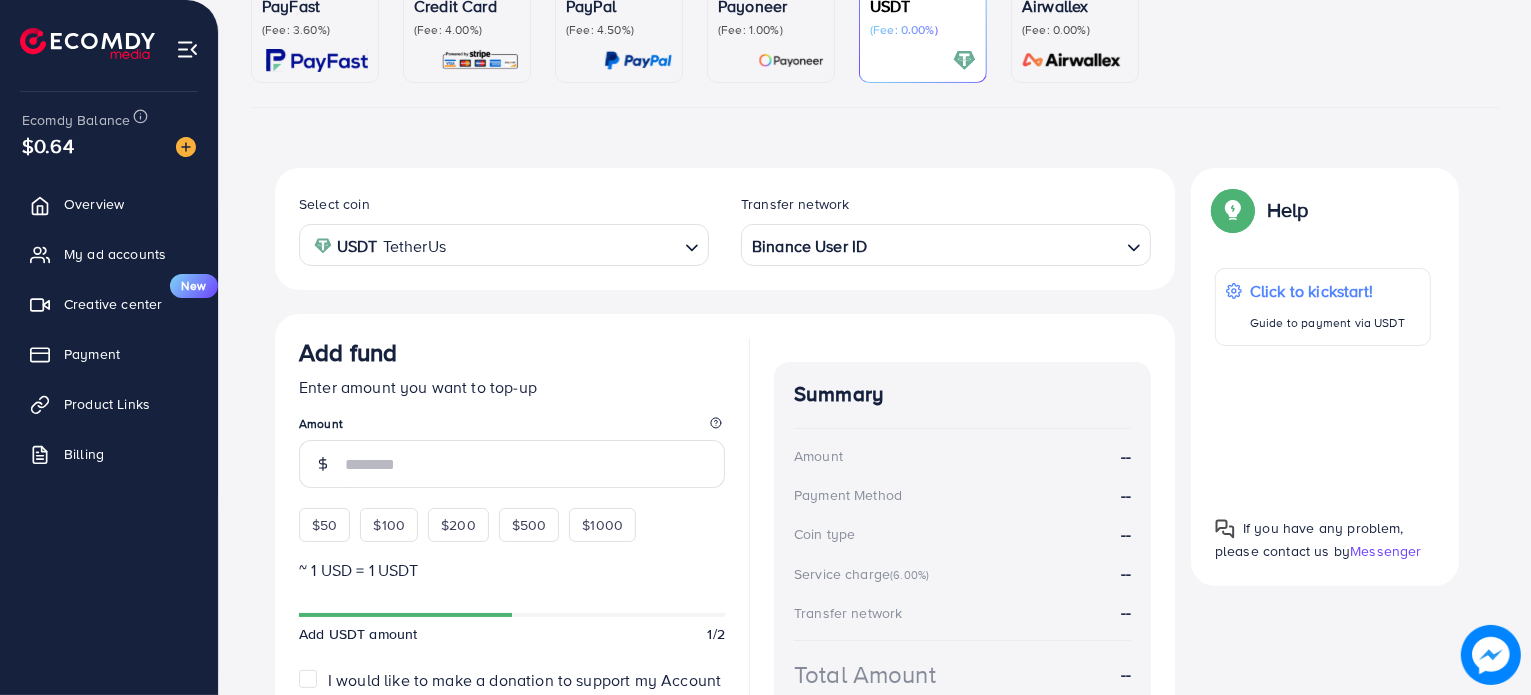 scroll, scrollTop: 387, scrollLeft: 0, axis: vertical 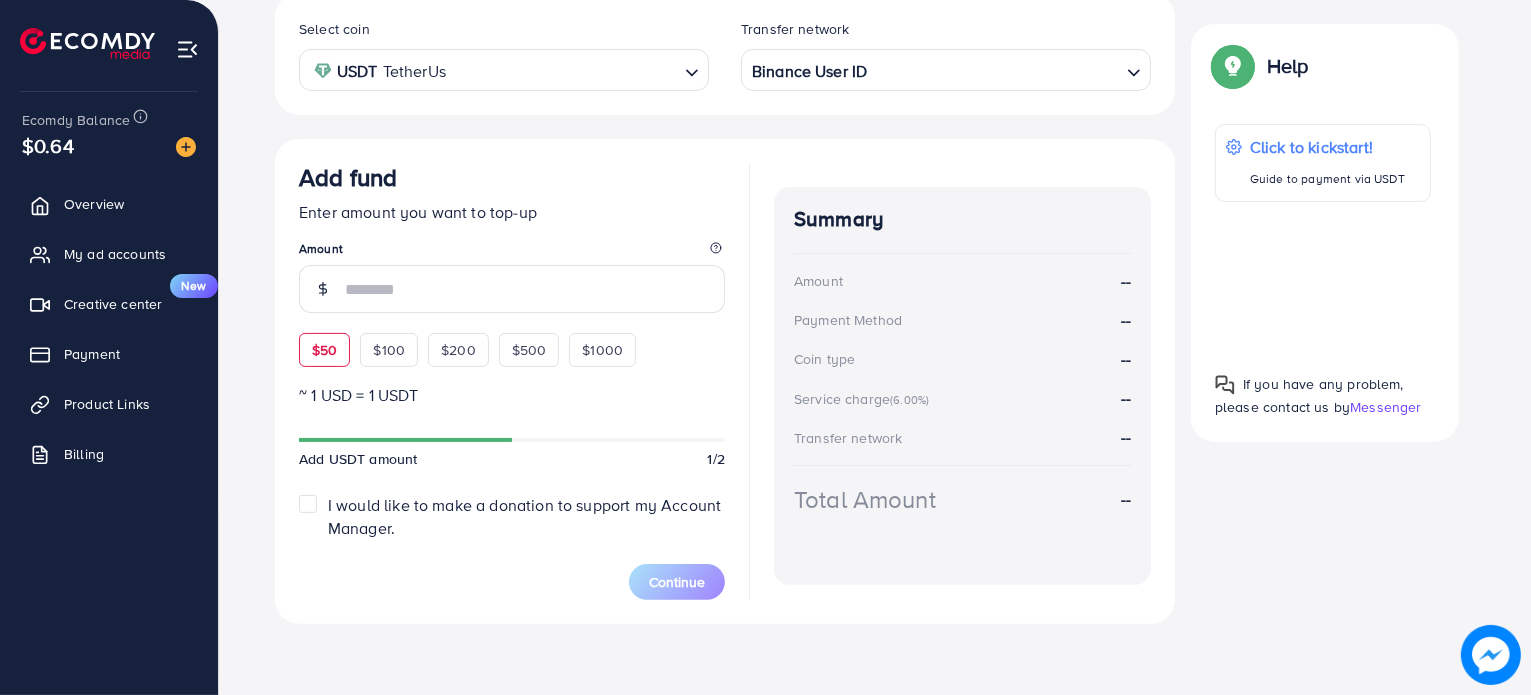 click on "$50" at bounding box center (324, 350) 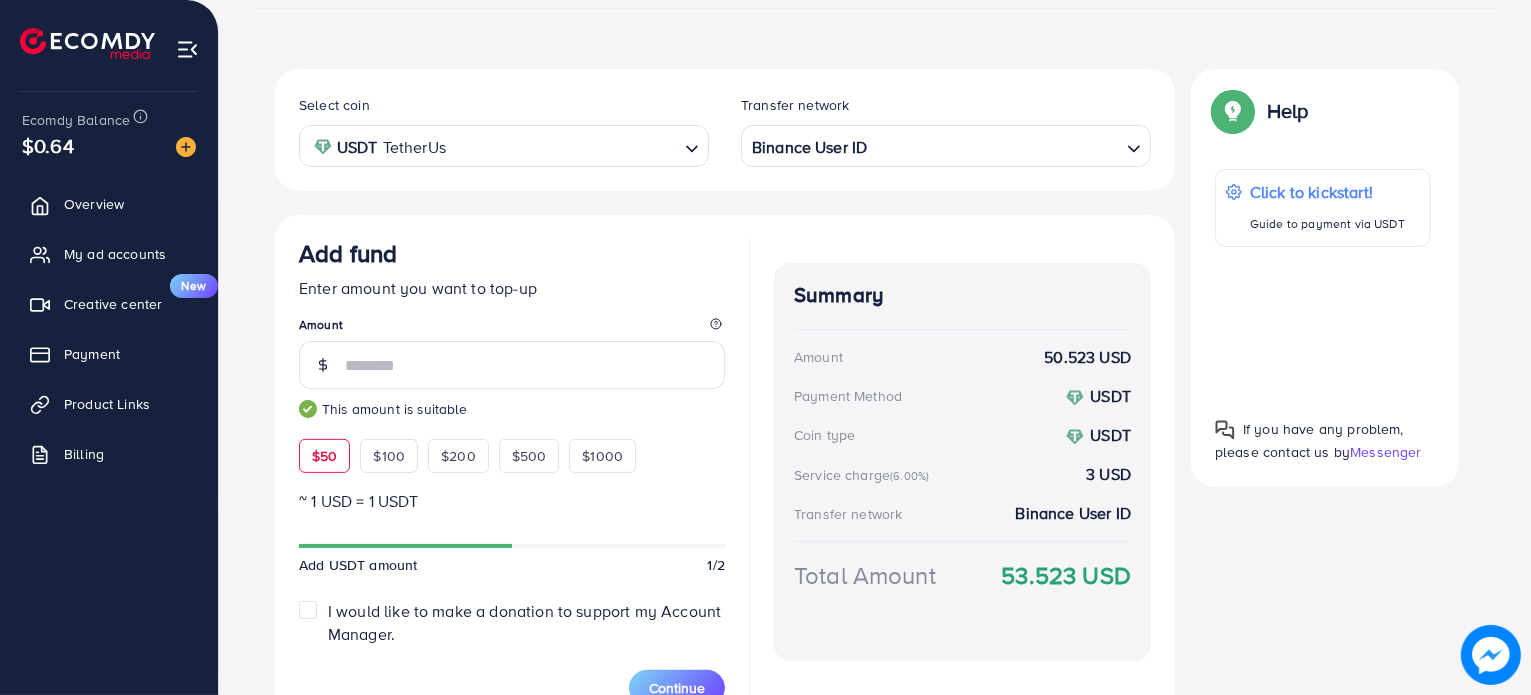 scroll, scrollTop: 416, scrollLeft: 0, axis: vertical 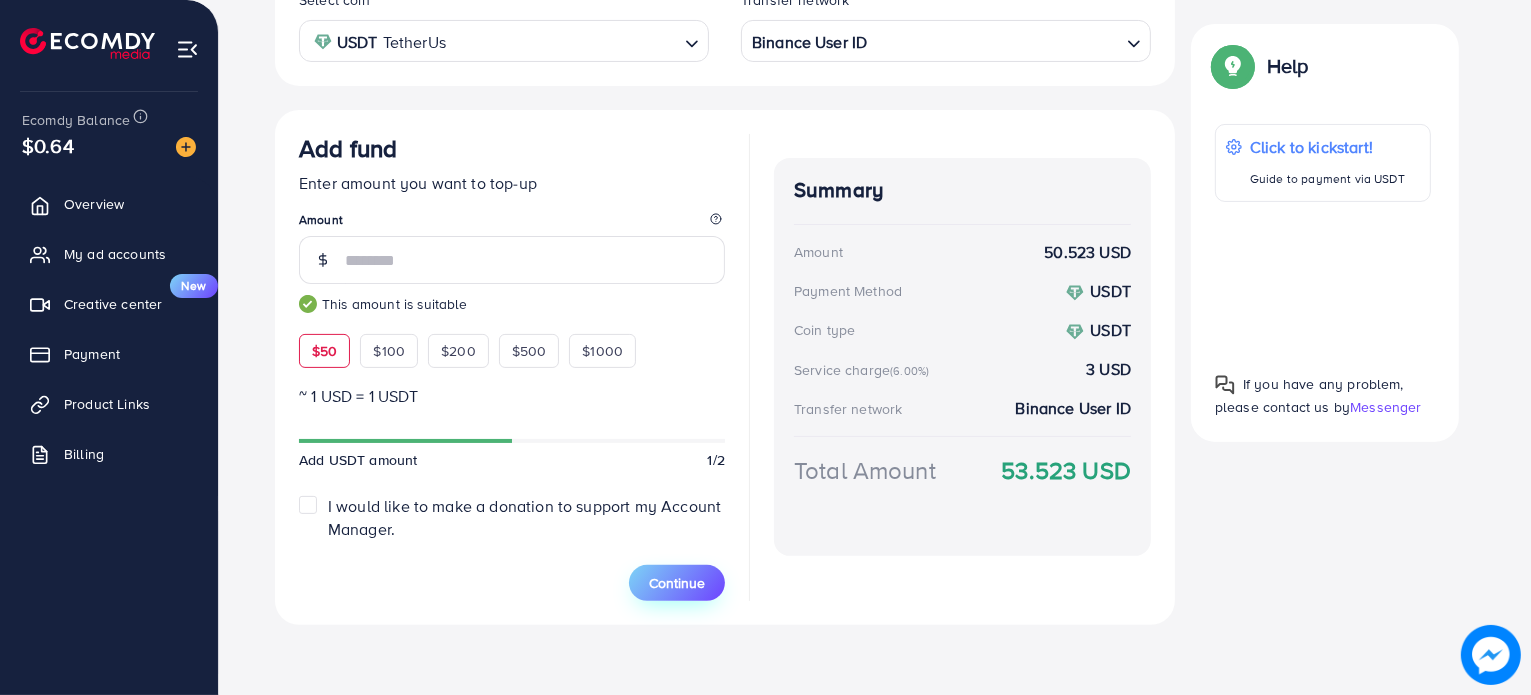 click on "Continue" at bounding box center (677, 583) 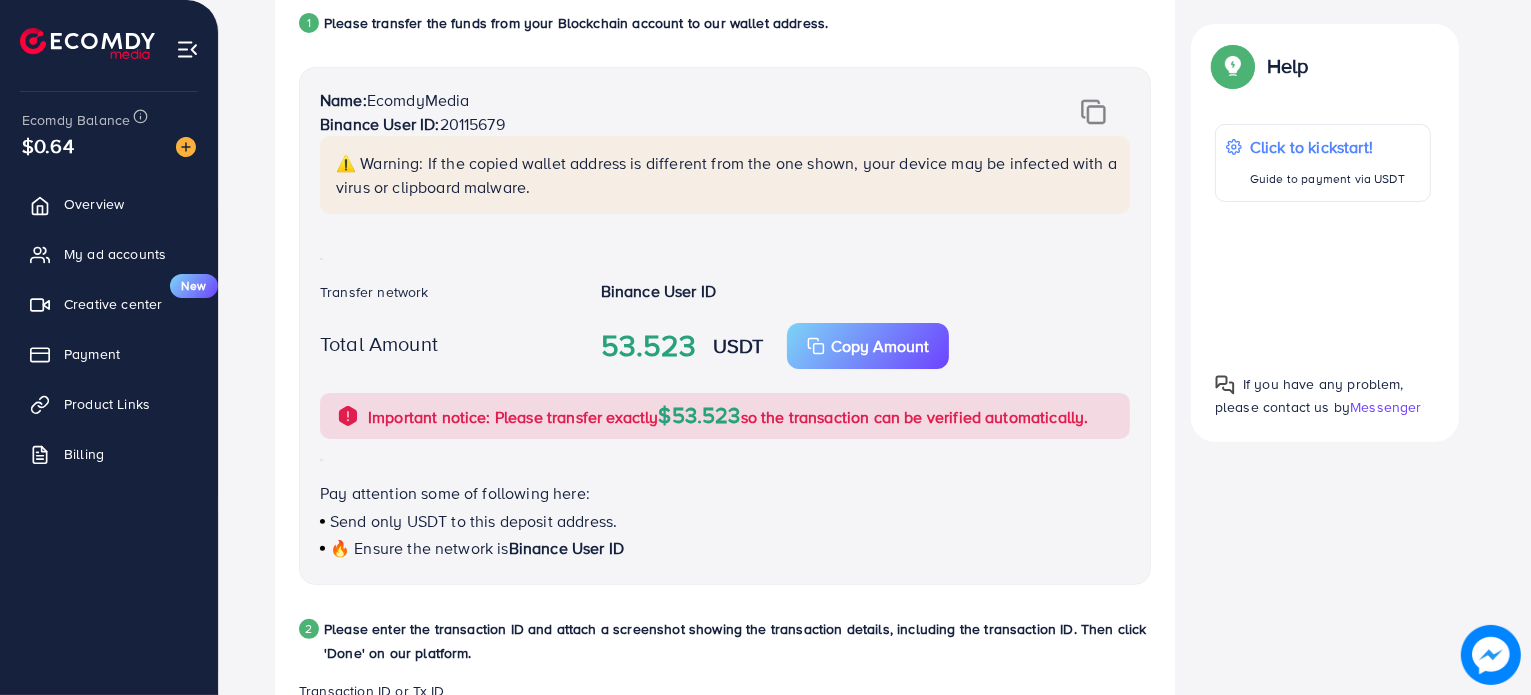 scroll, scrollTop: 704, scrollLeft: 0, axis: vertical 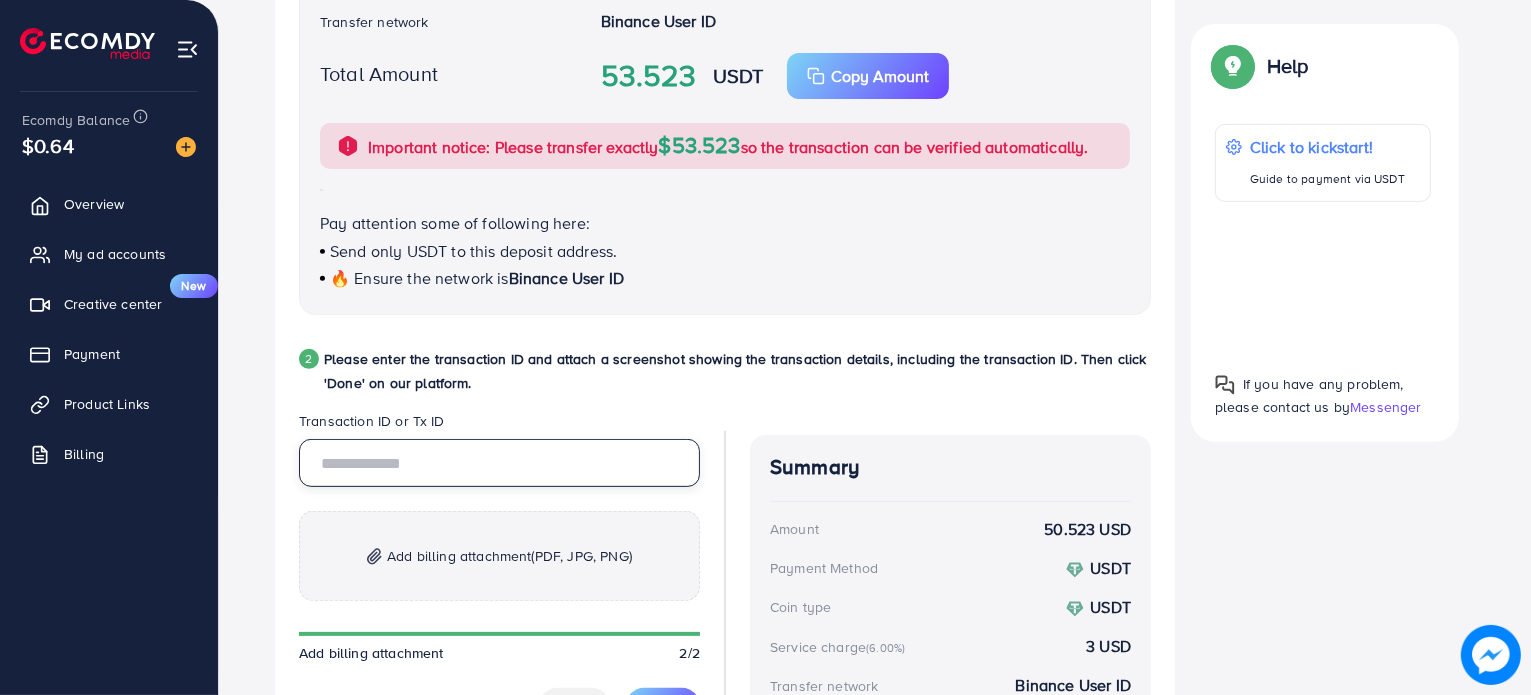 click at bounding box center [499, 463] 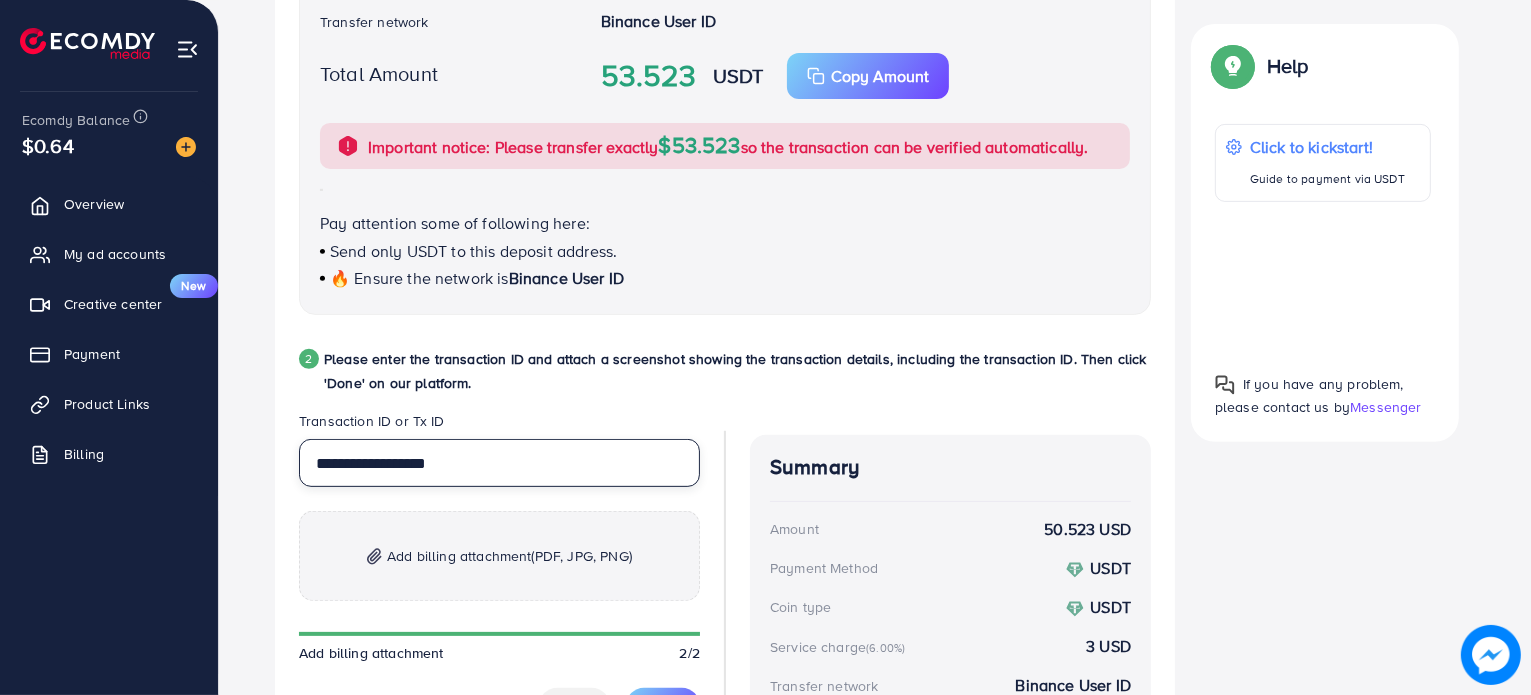 type on "**********" 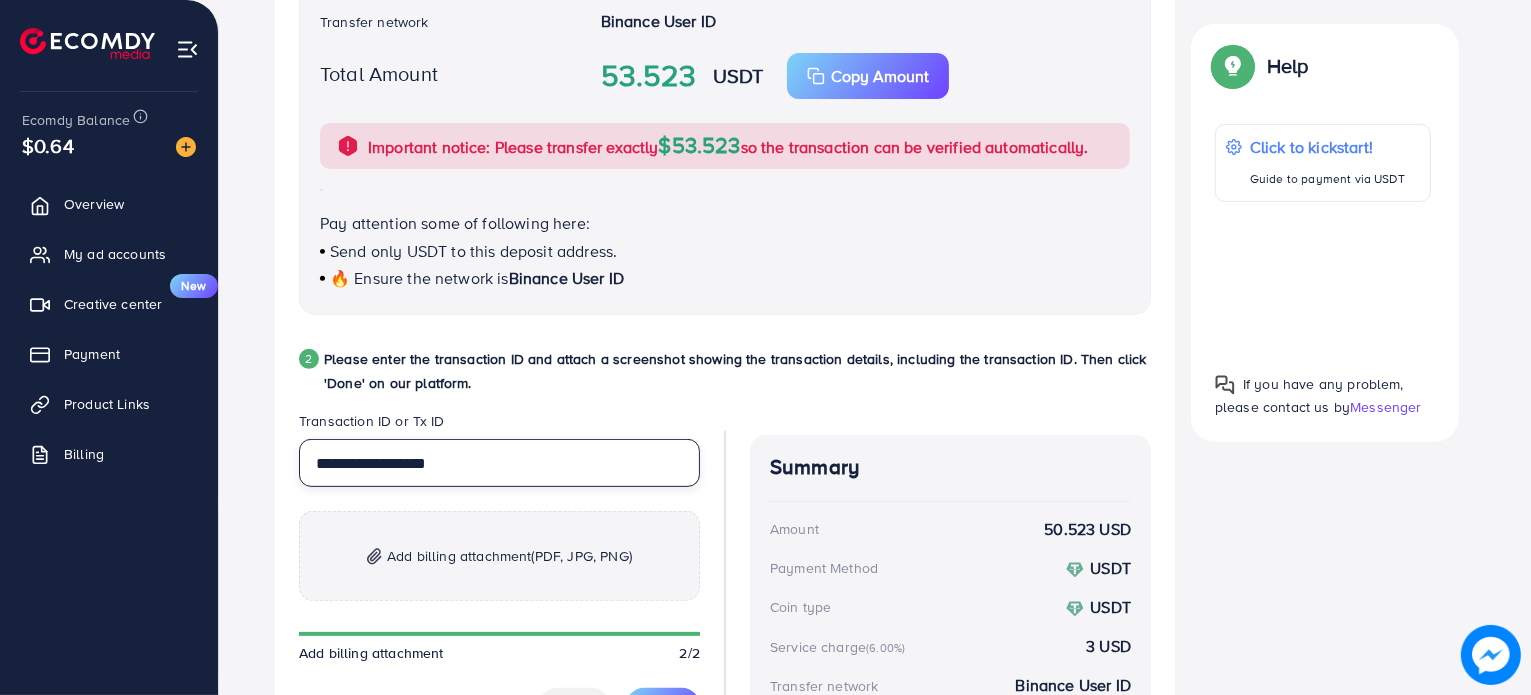scroll, scrollTop: 768, scrollLeft: 0, axis: vertical 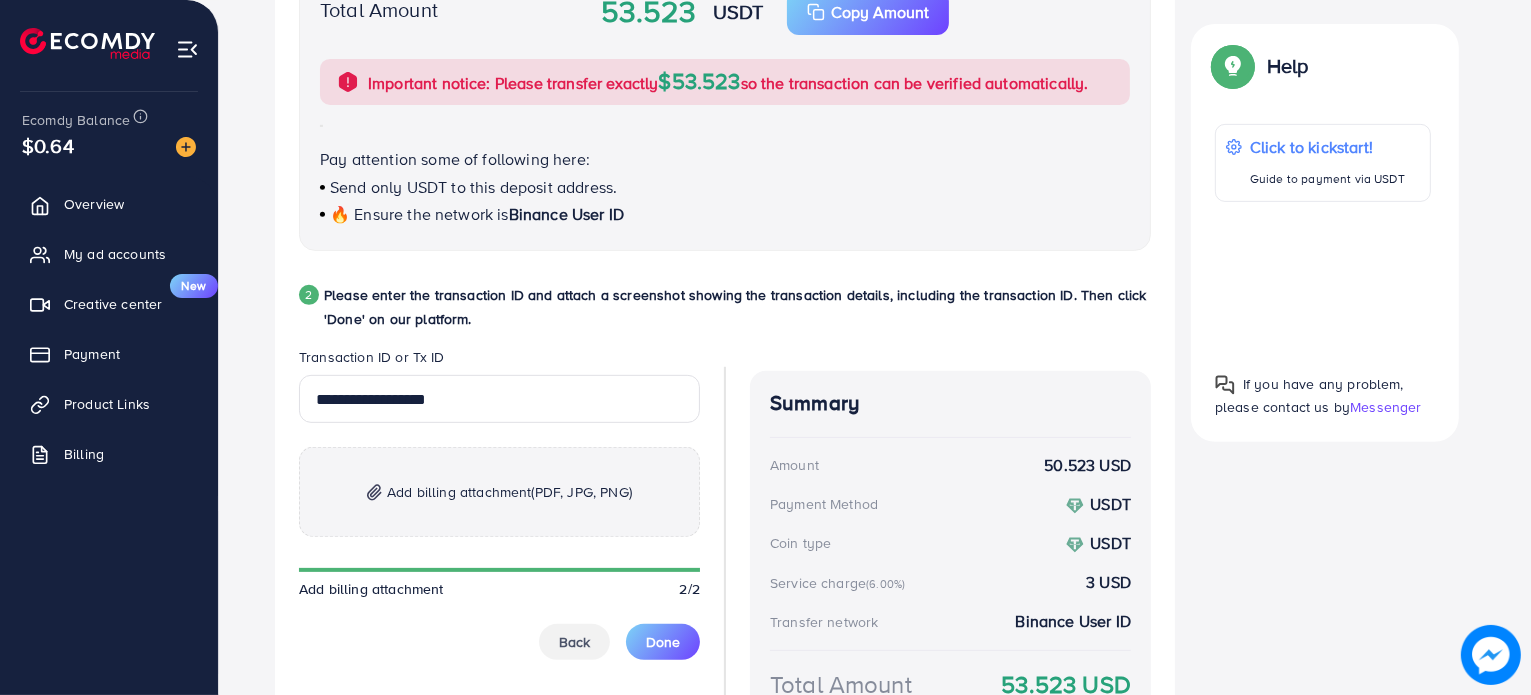 click on "Add billing attachment  (PDF, JPG, PNG)" at bounding box center [509, 492] 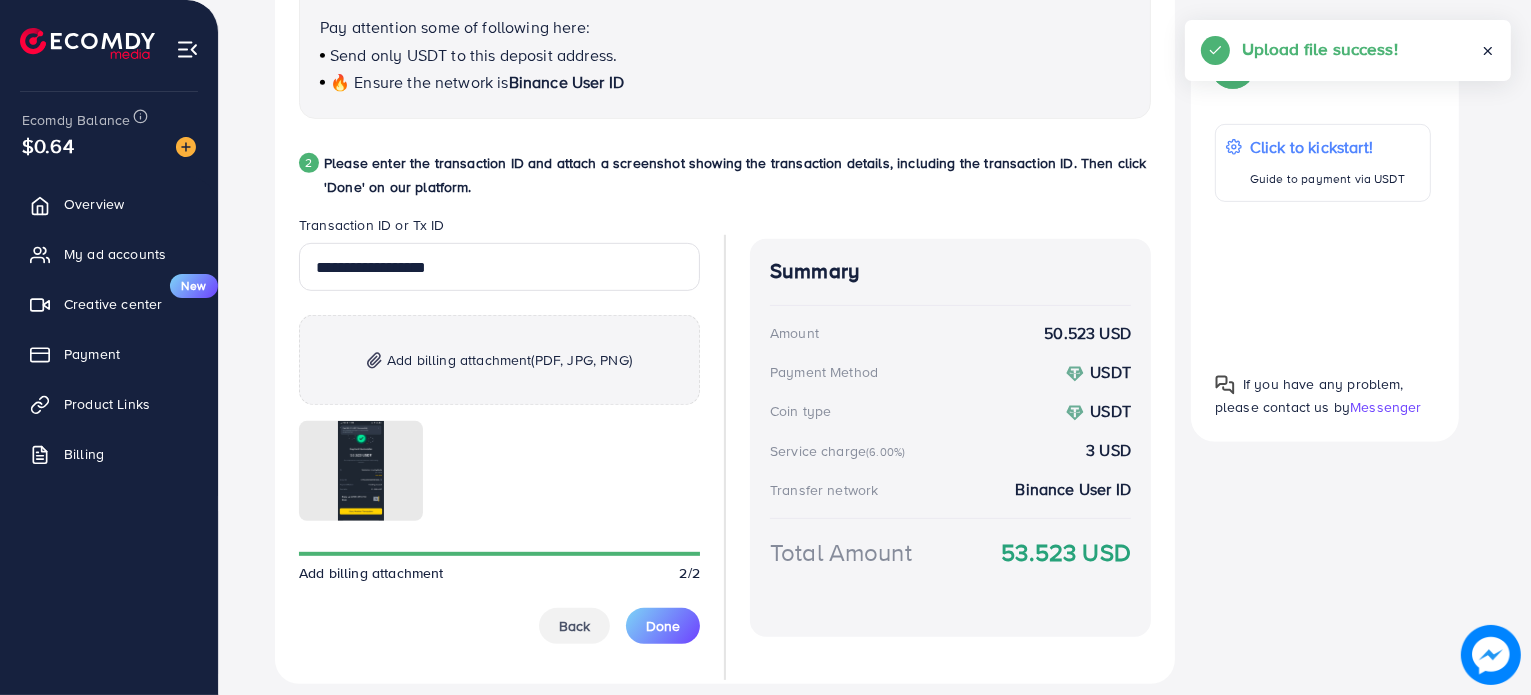scroll, scrollTop: 959, scrollLeft: 0, axis: vertical 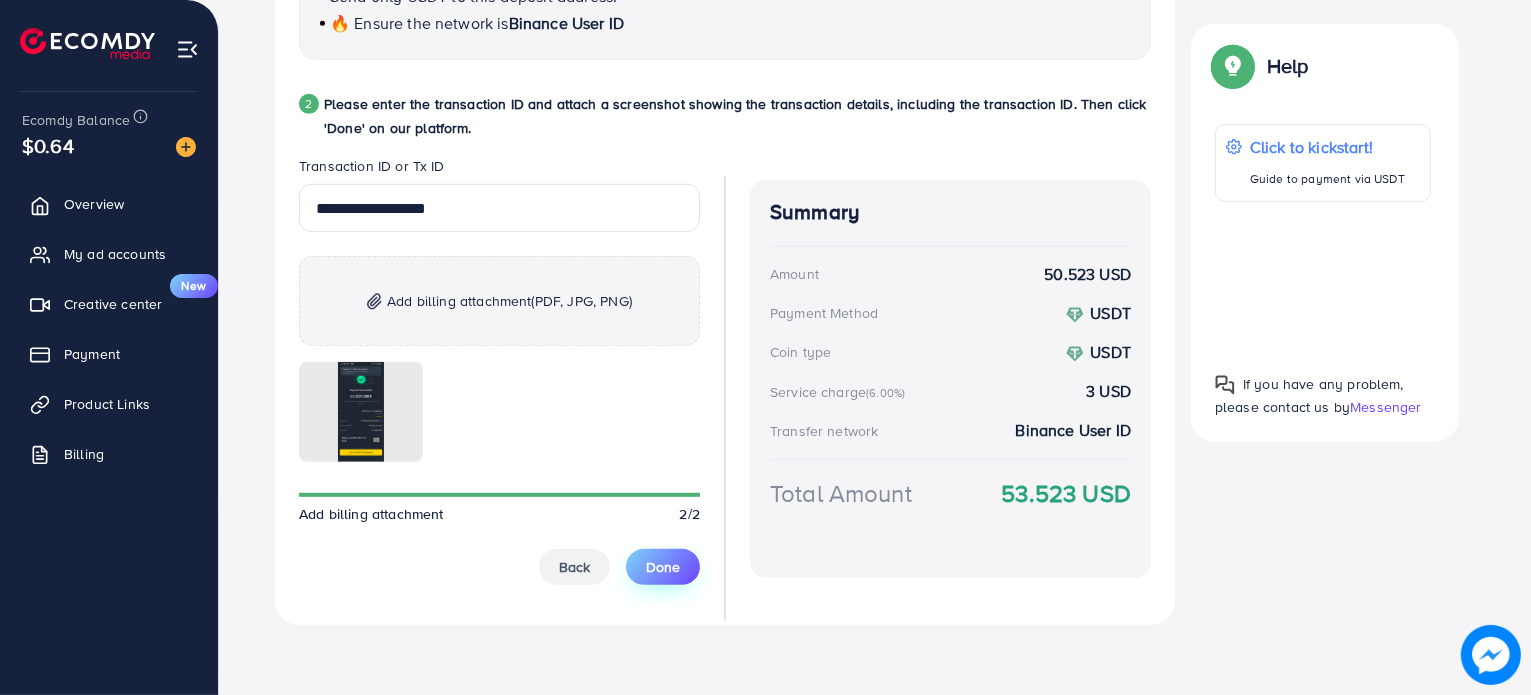 click on "Done" at bounding box center (663, 567) 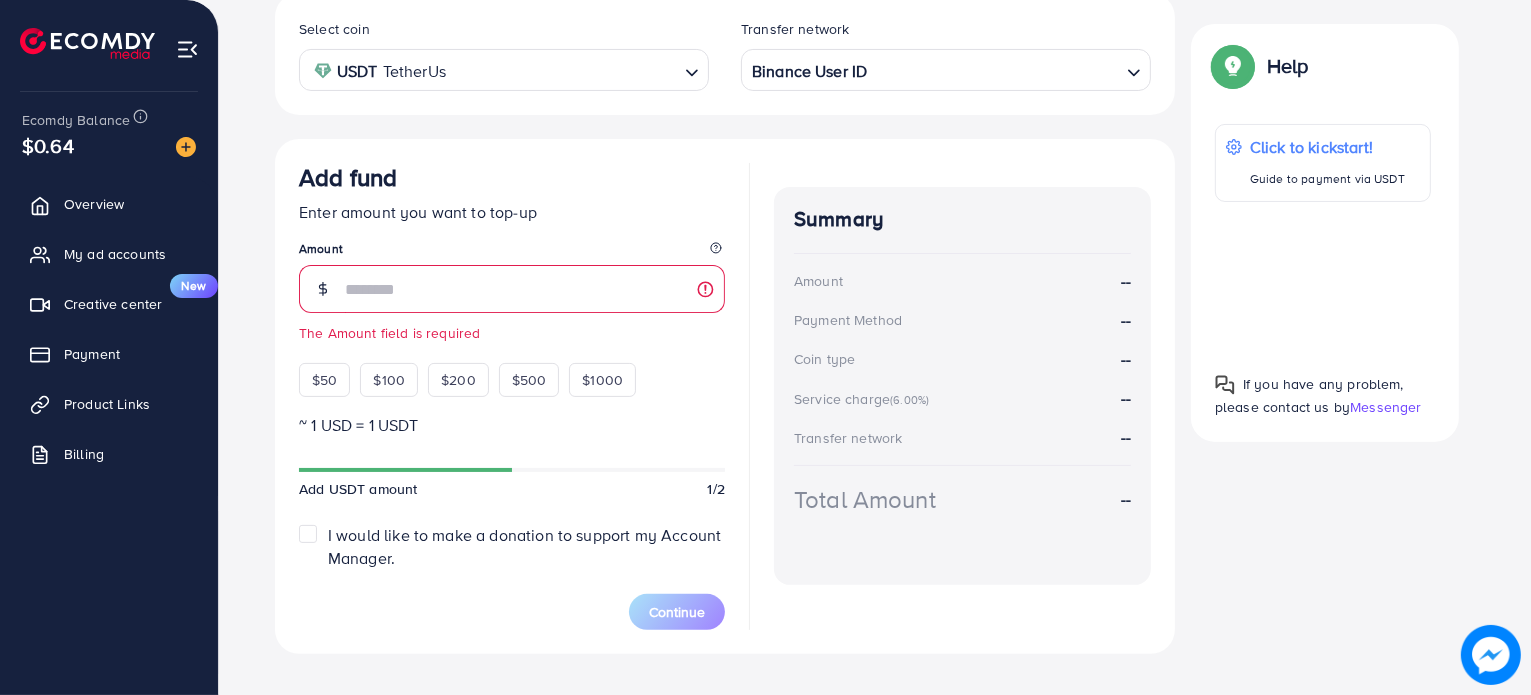 scroll, scrollTop: 389, scrollLeft: 0, axis: vertical 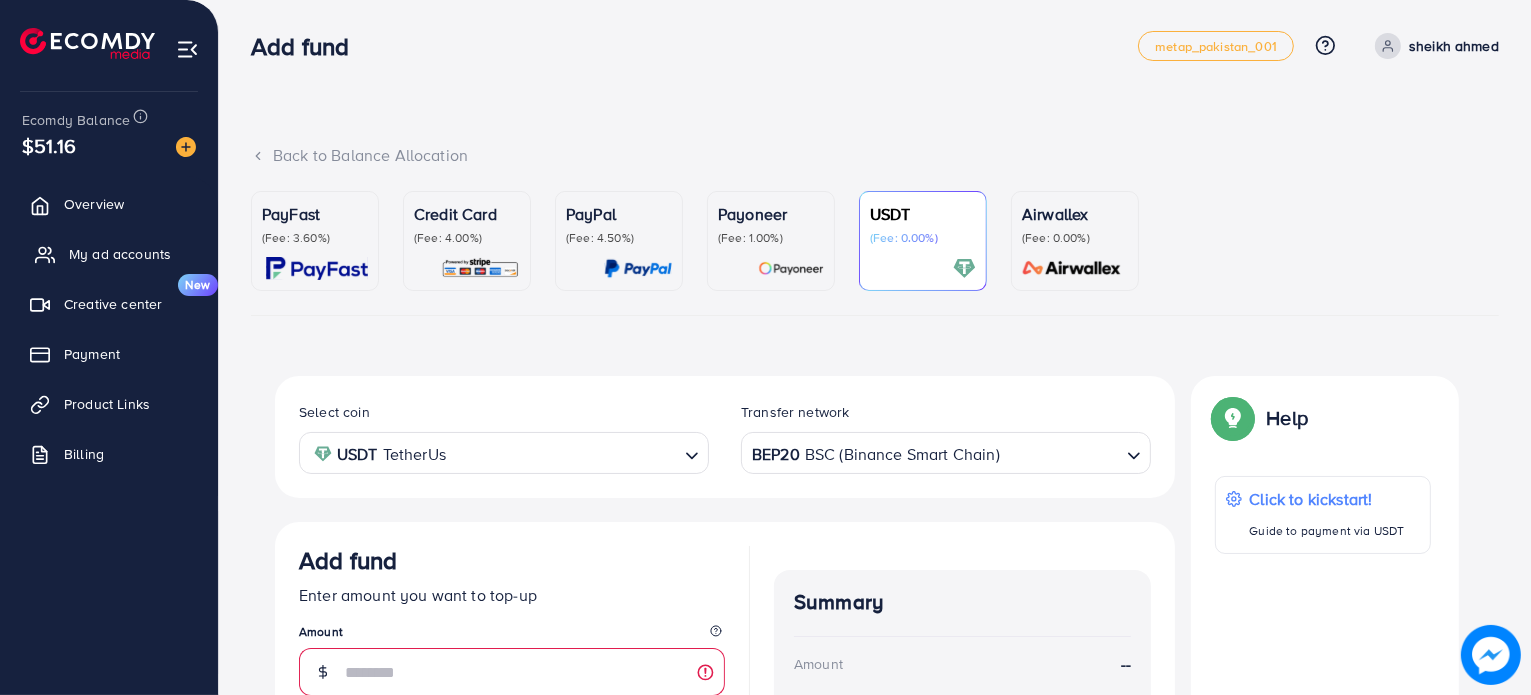 click on "My ad accounts" at bounding box center (120, 254) 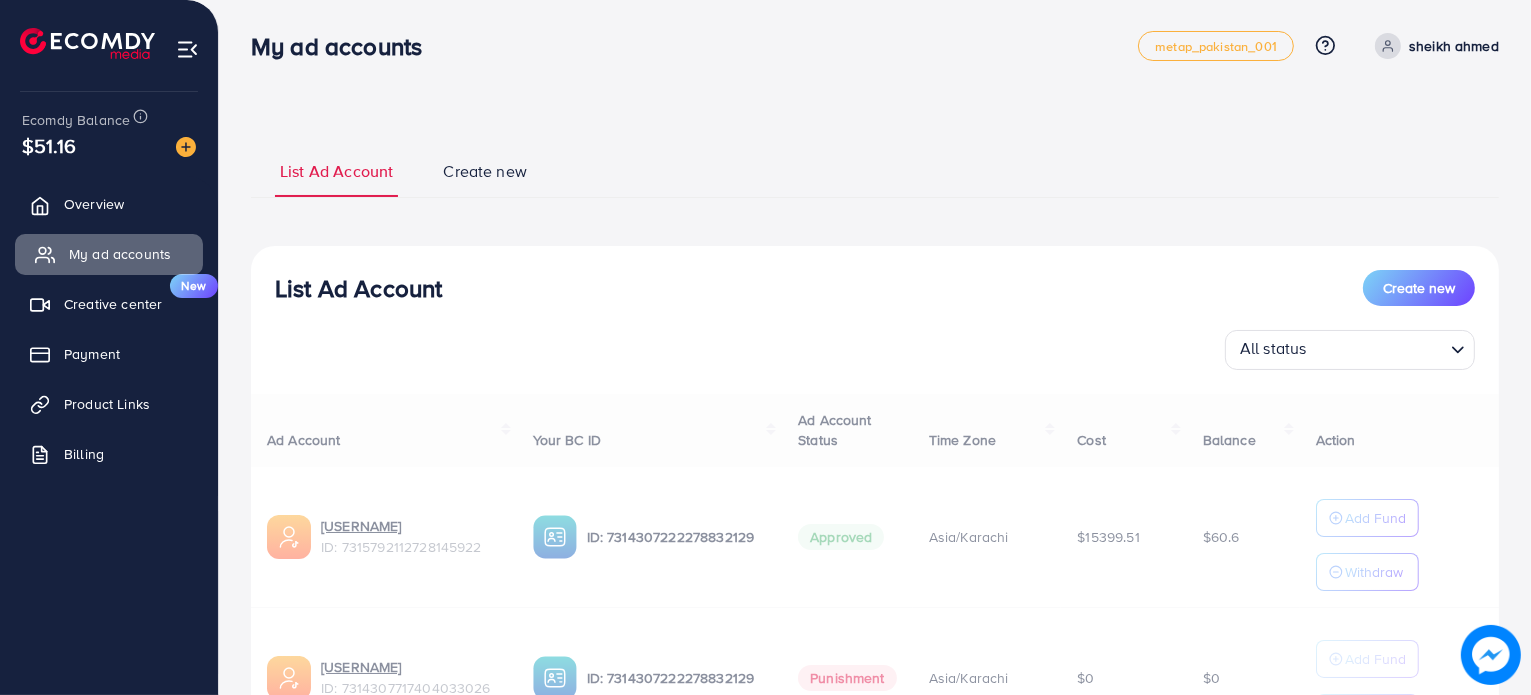 scroll, scrollTop: 0, scrollLeft: 0, axis: both 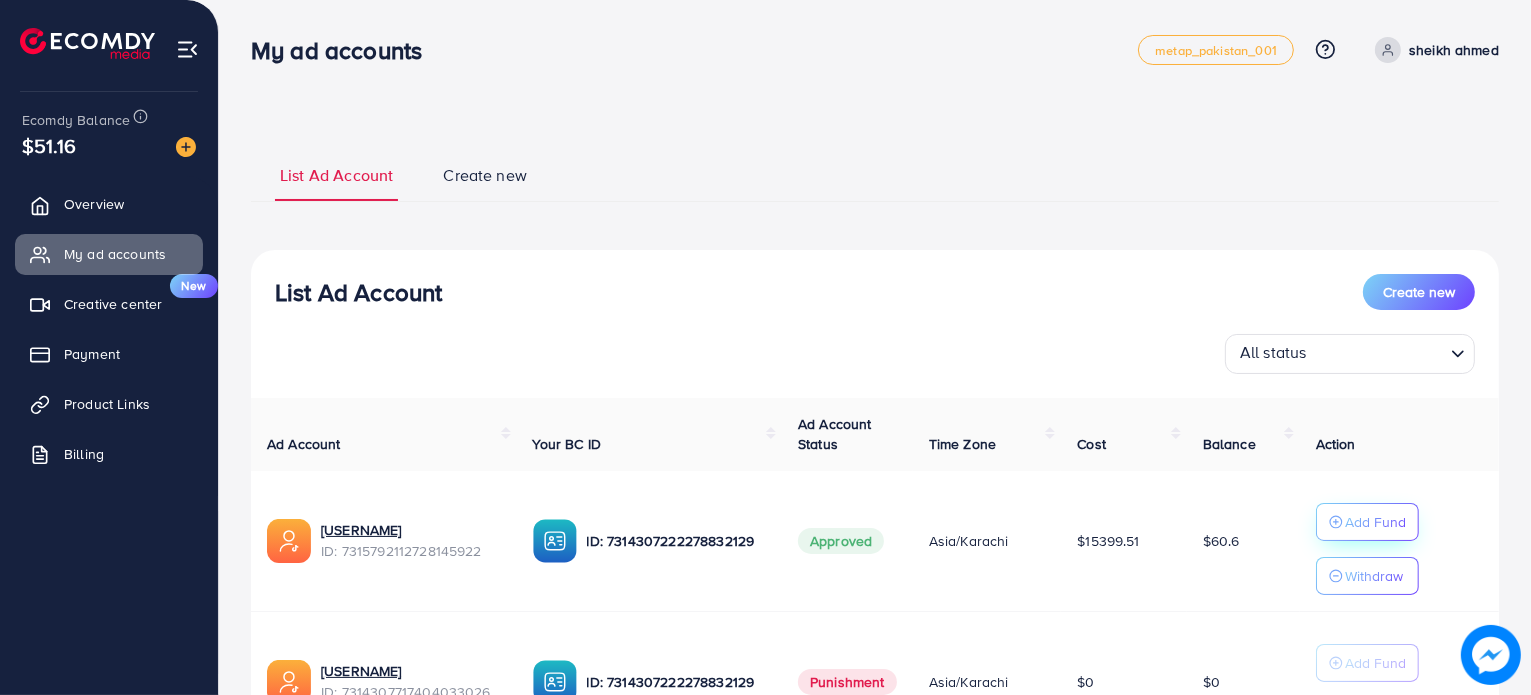 click 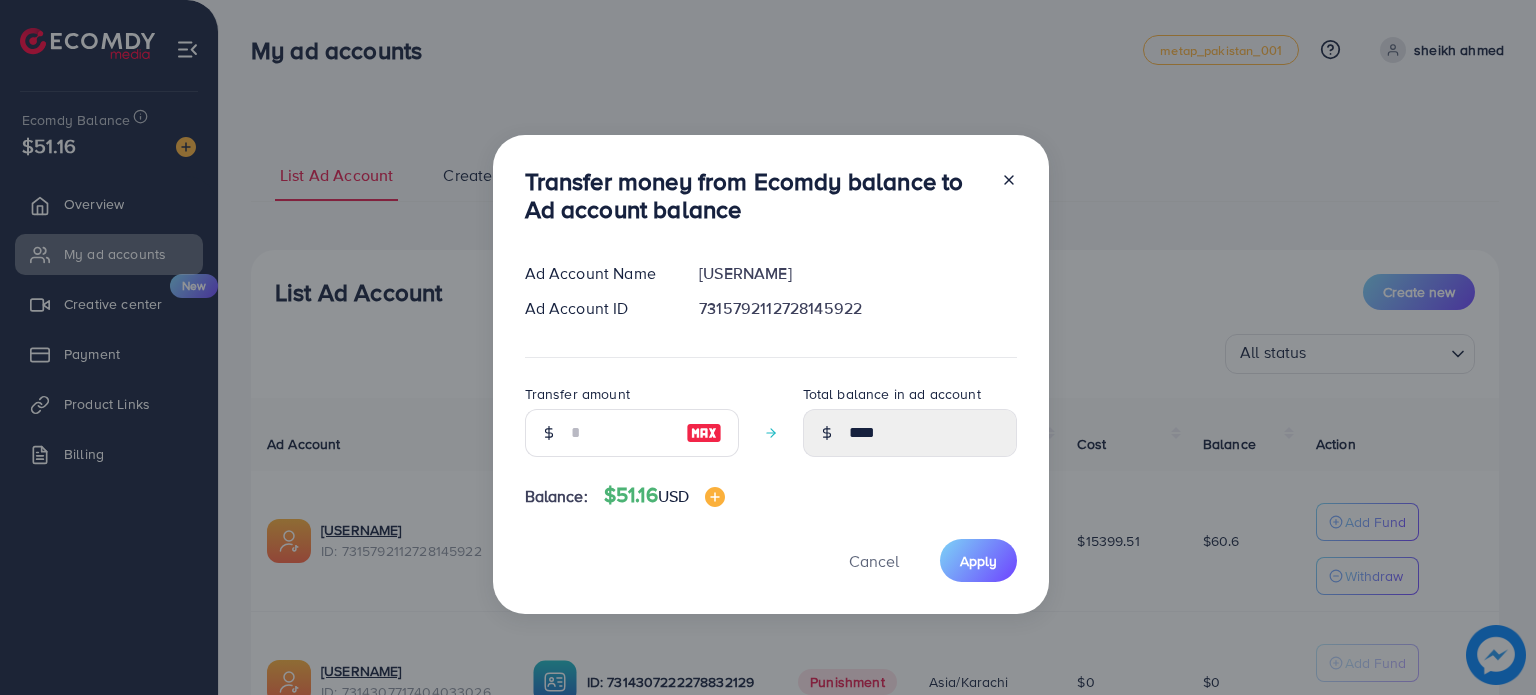 click at bounding box center [704, 433] 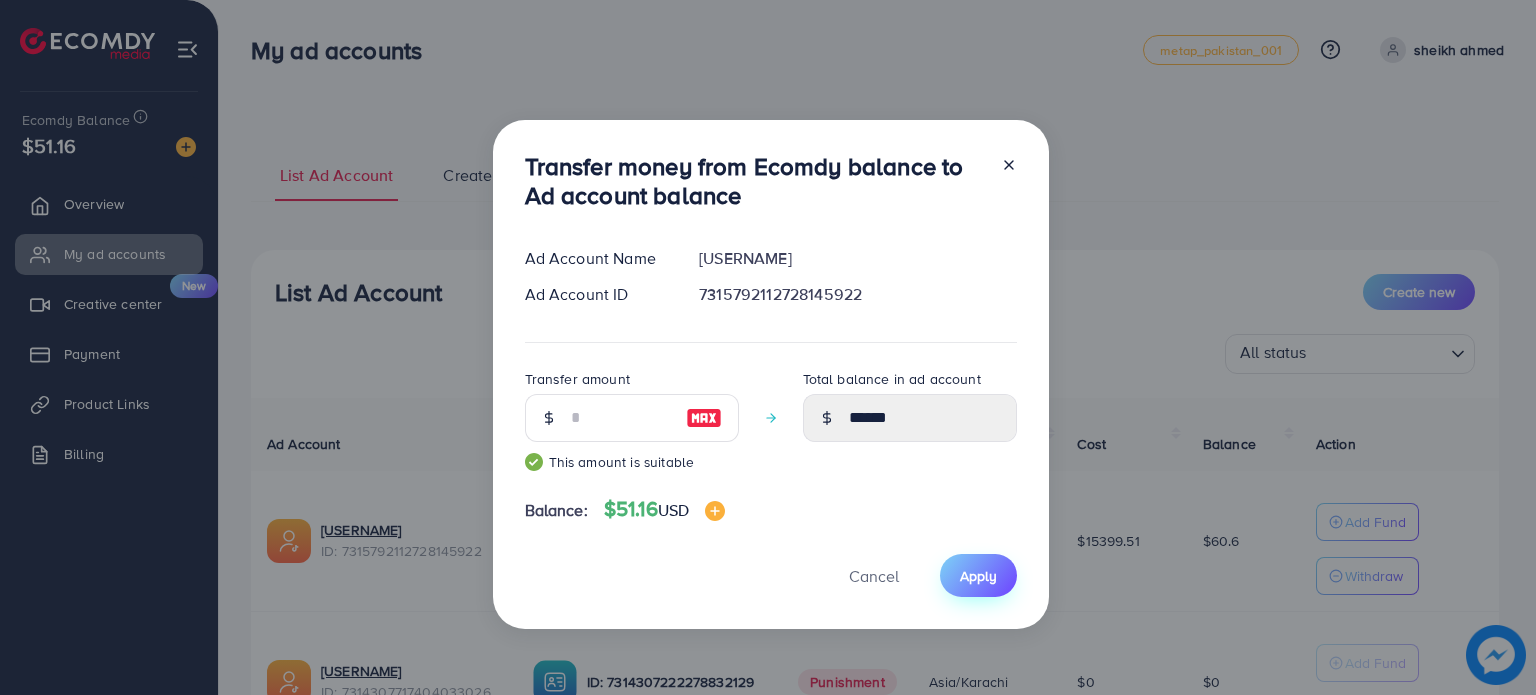 click on "Apply" at bounding box center (978, 576) 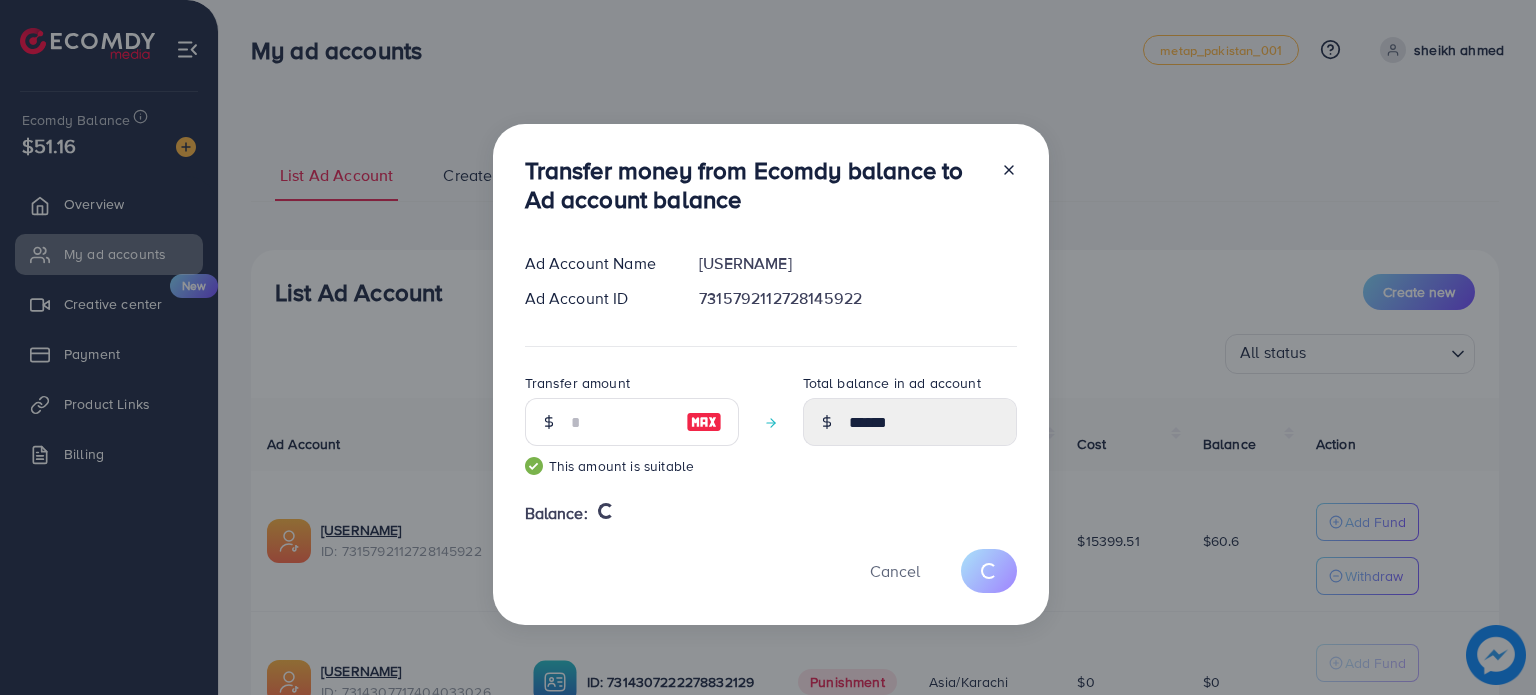 type 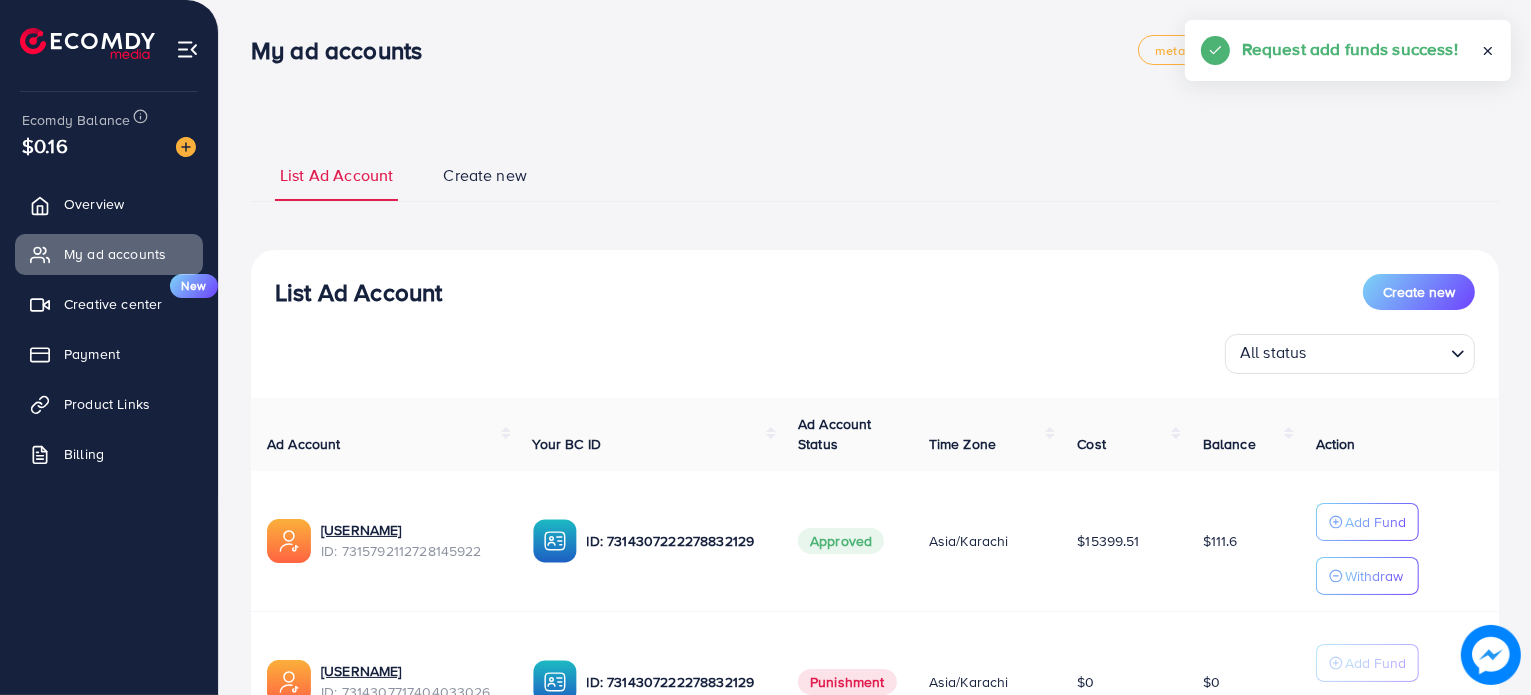 type 